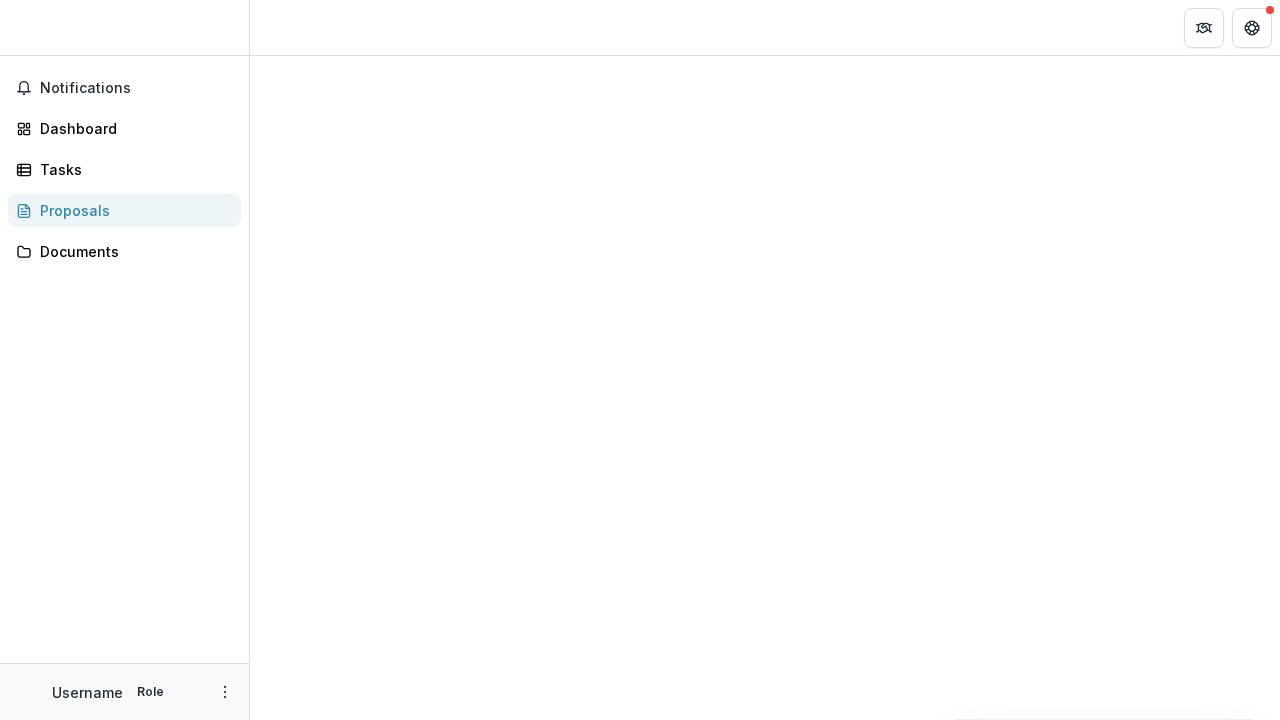 scroll, scrollTop: 0, scrollLeft: 0, axis: both 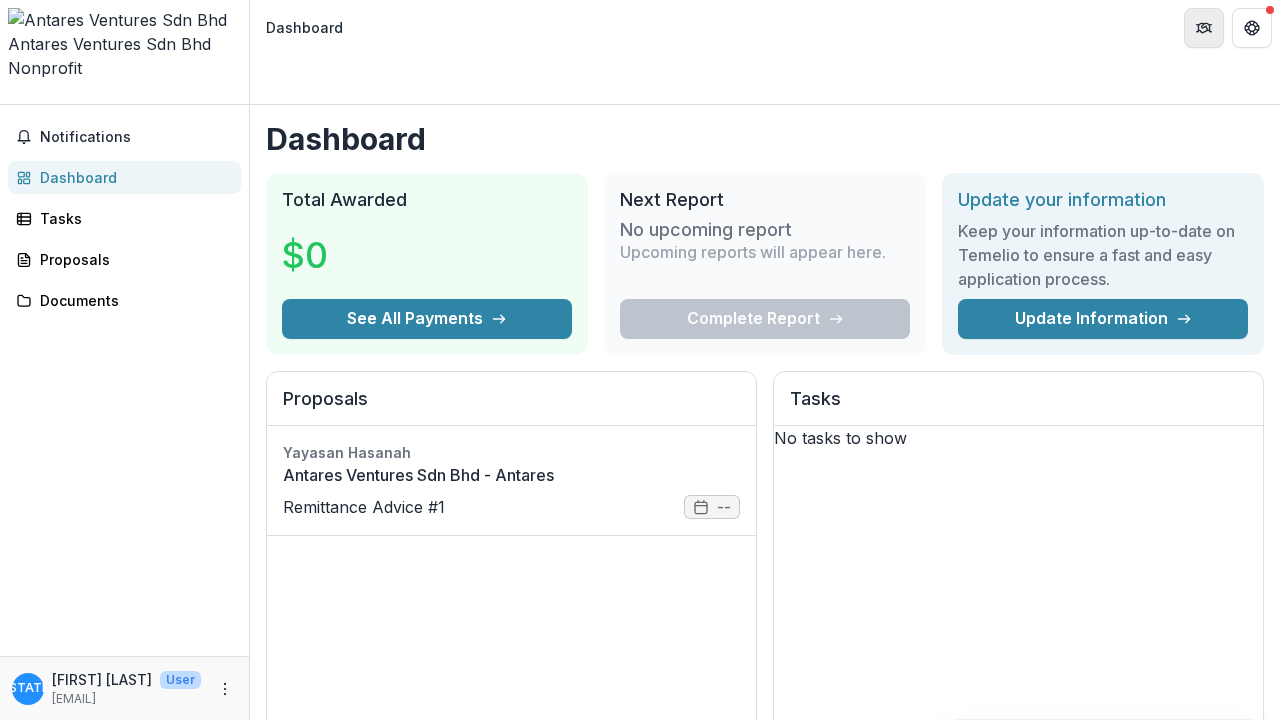 click 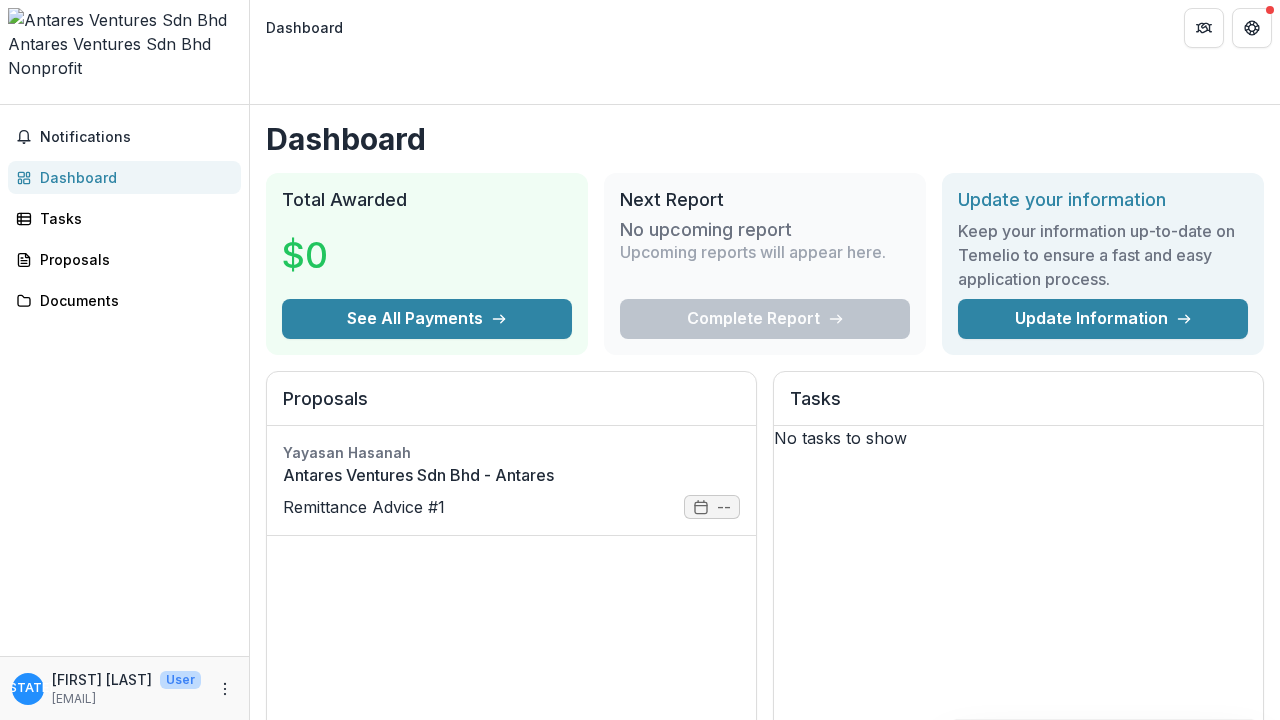 click 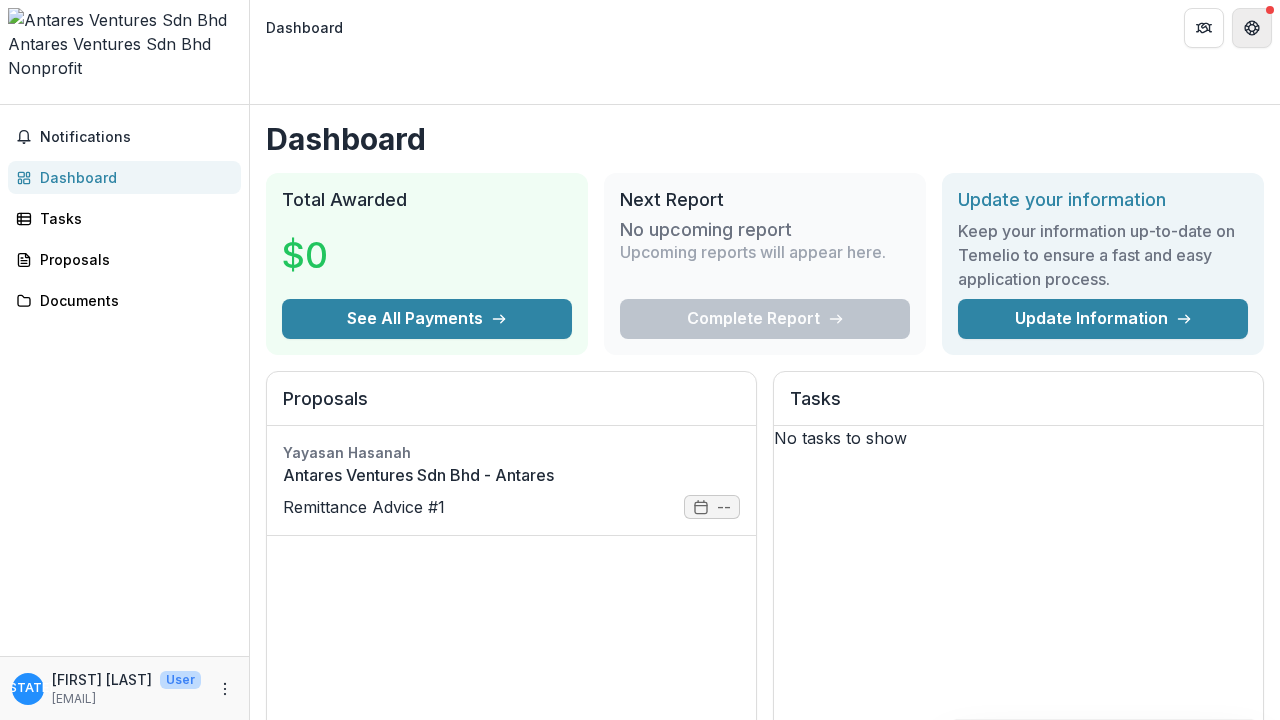 click 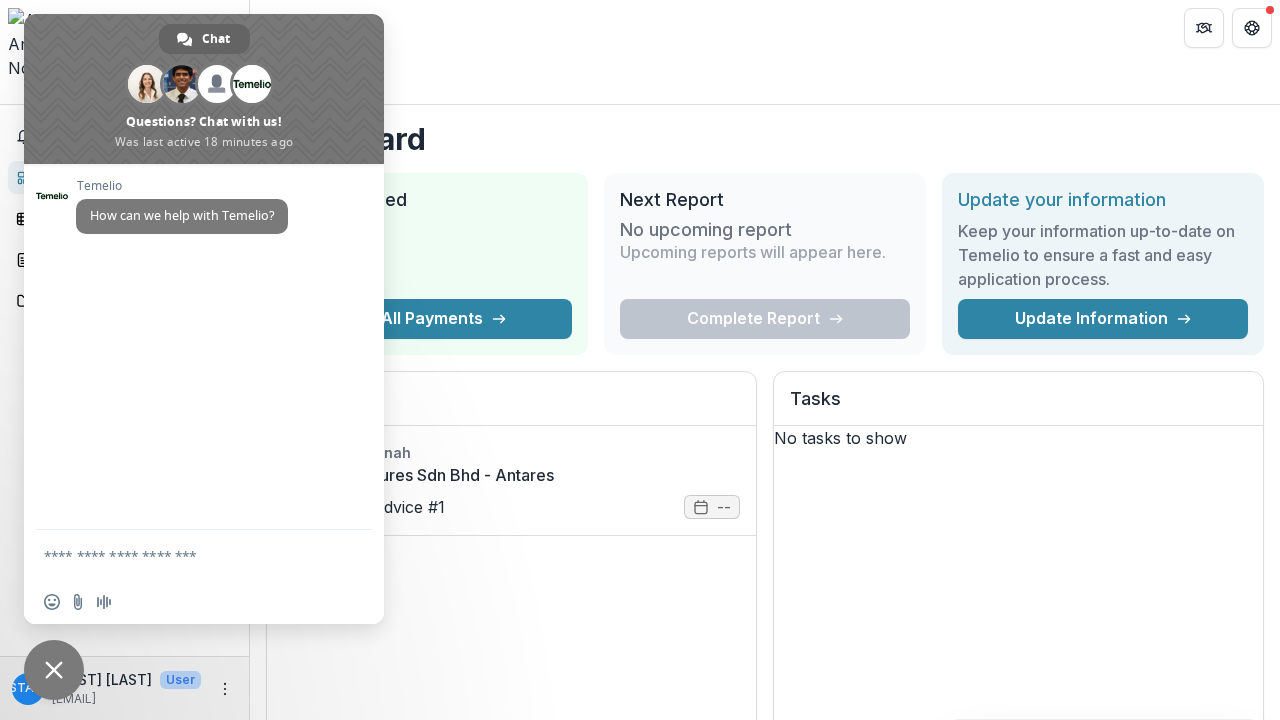 click on "Dashboard" at bounding box center [765, 27] 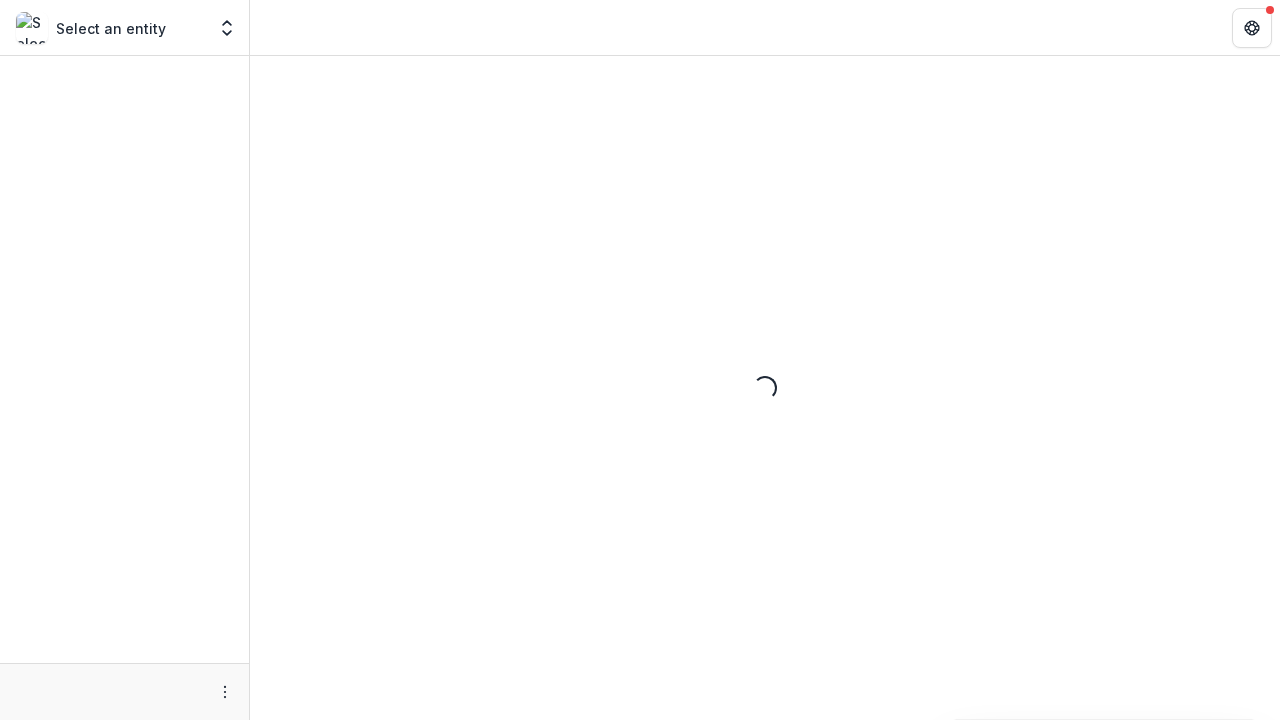 scroll, scrollTop: 0, scrollLeft: 0, axis: both 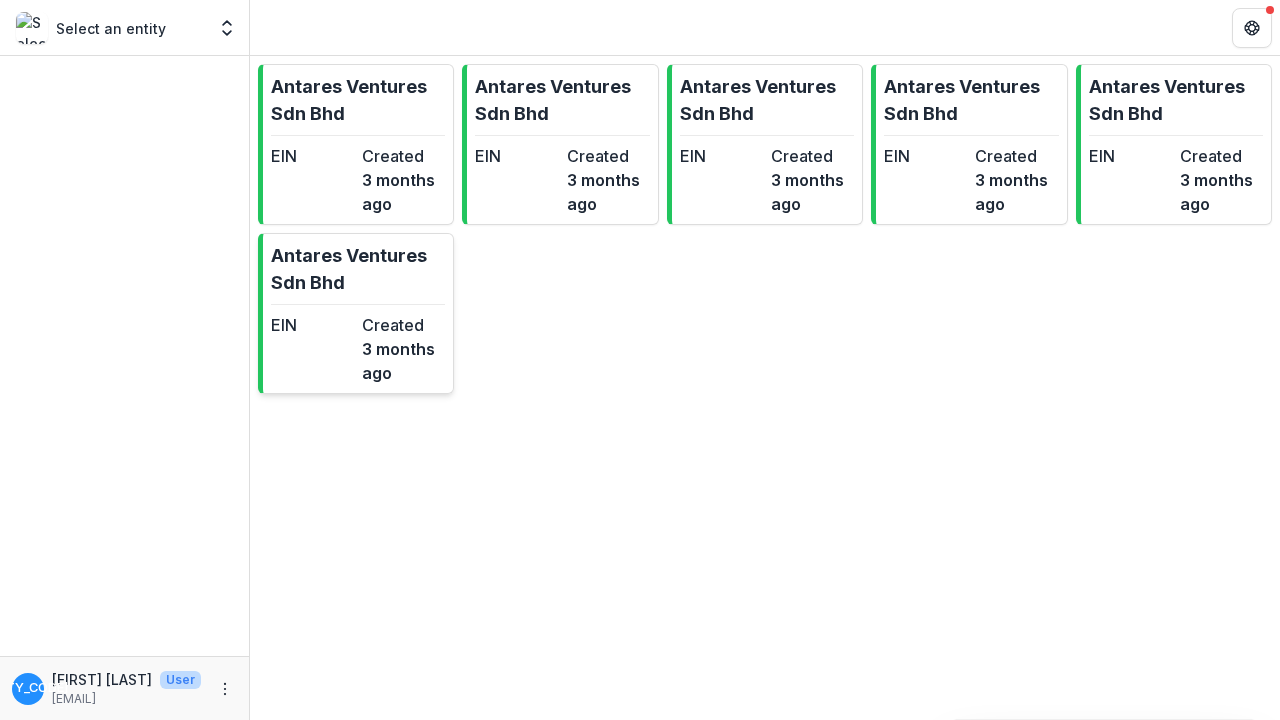 click on "3 months ago" at bounding box center [403, 361] 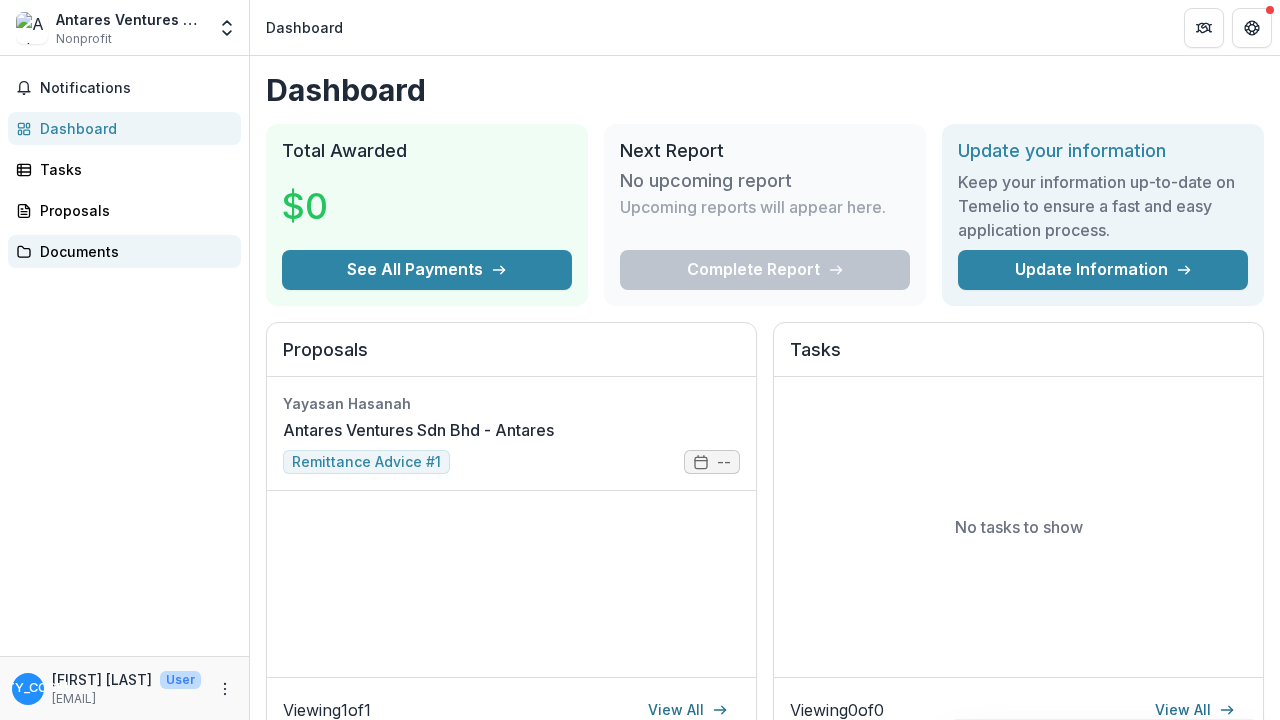 click on "Documents" at bounding box center (132, 251) 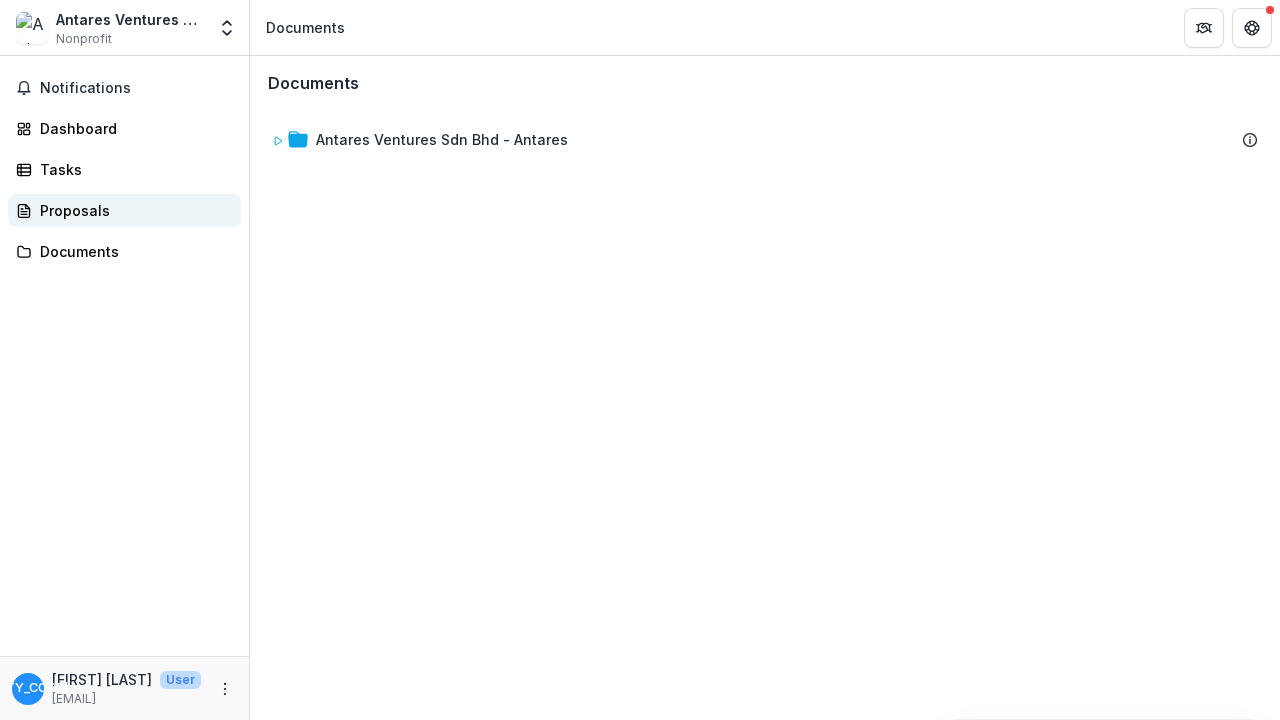 click on "Proposals" at bounding box center [132, 210] 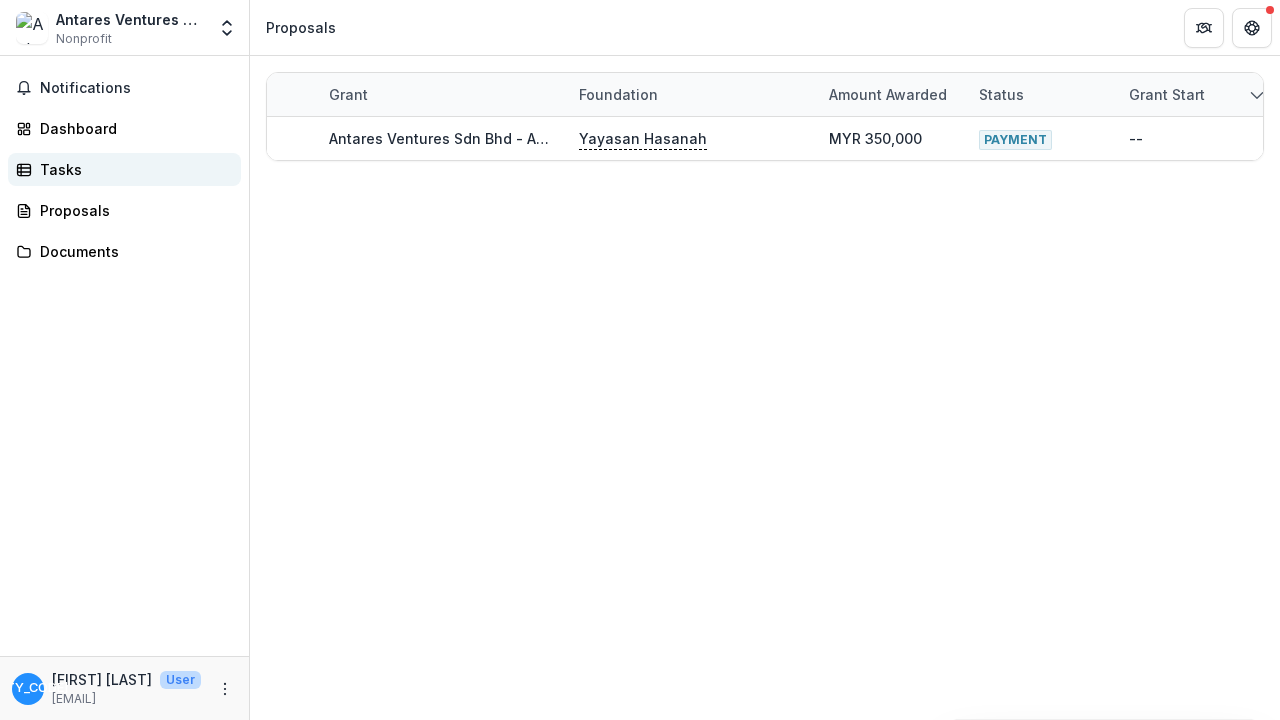 click on "Tasks" at bounding box center (132, 169) 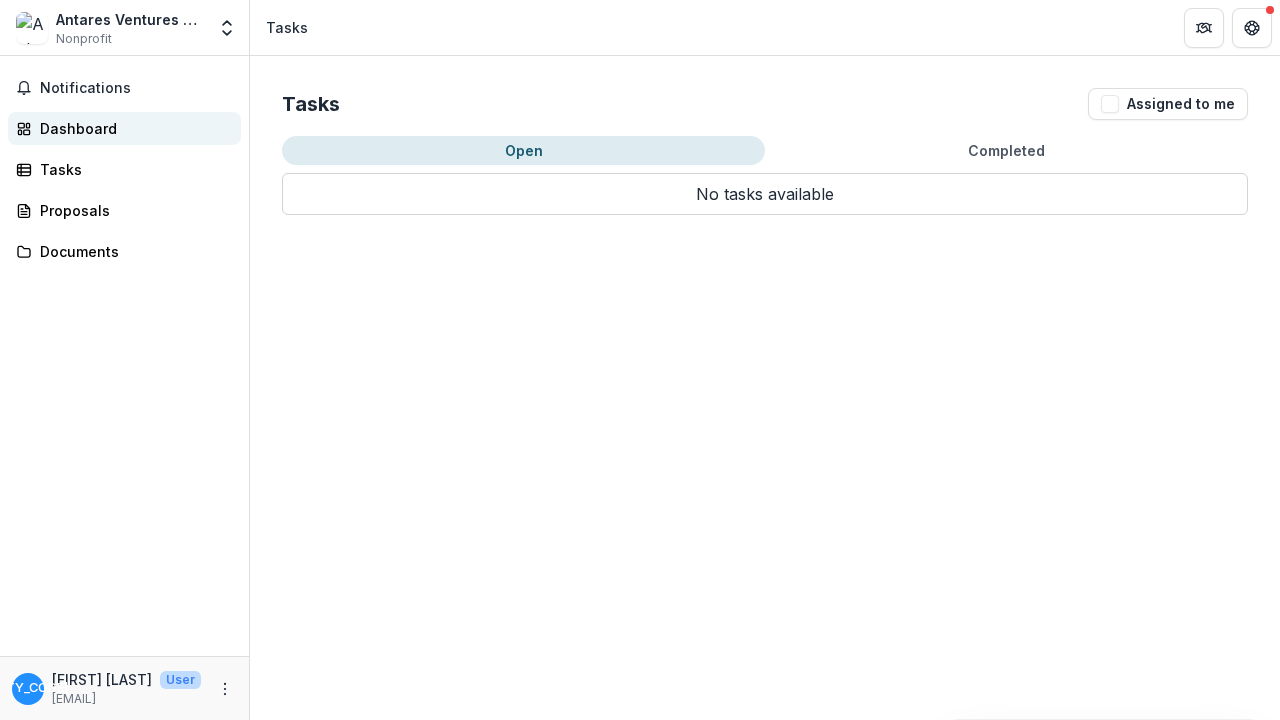 click on "Dashboard" at bounding box center [132, 128] 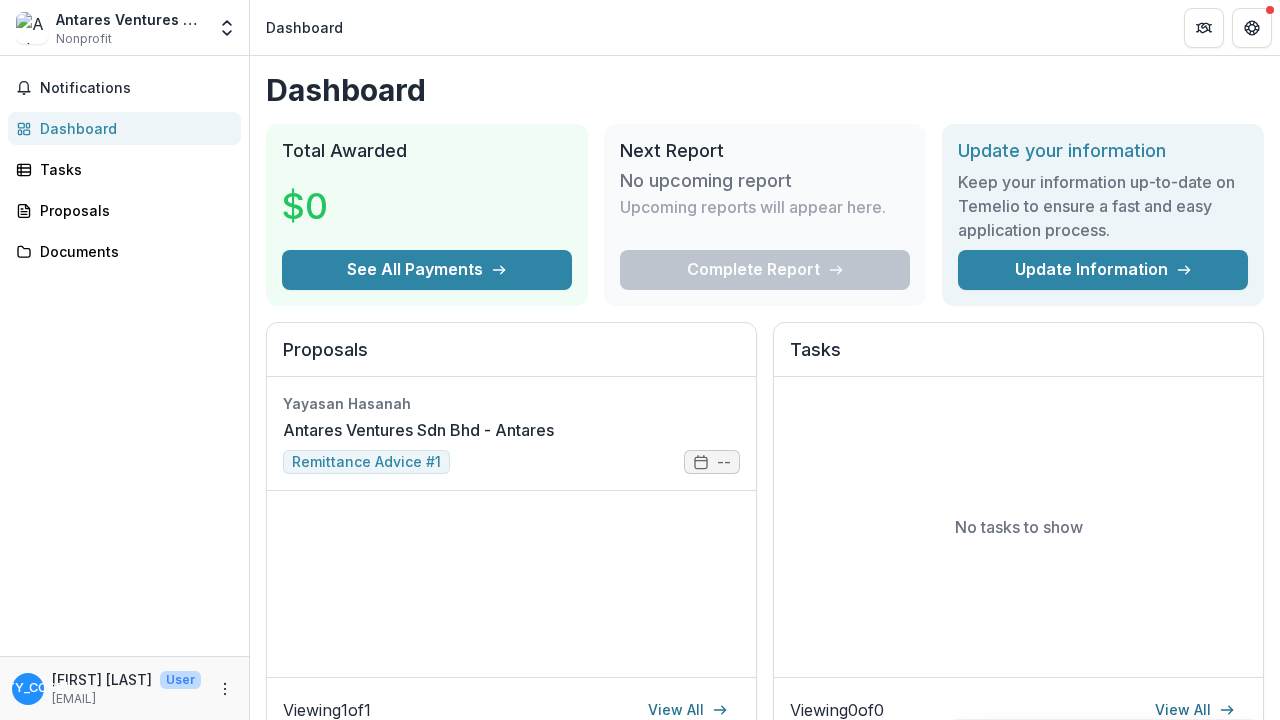 scroll, scrollTop: 0, scrollLeft: 0, axis: both 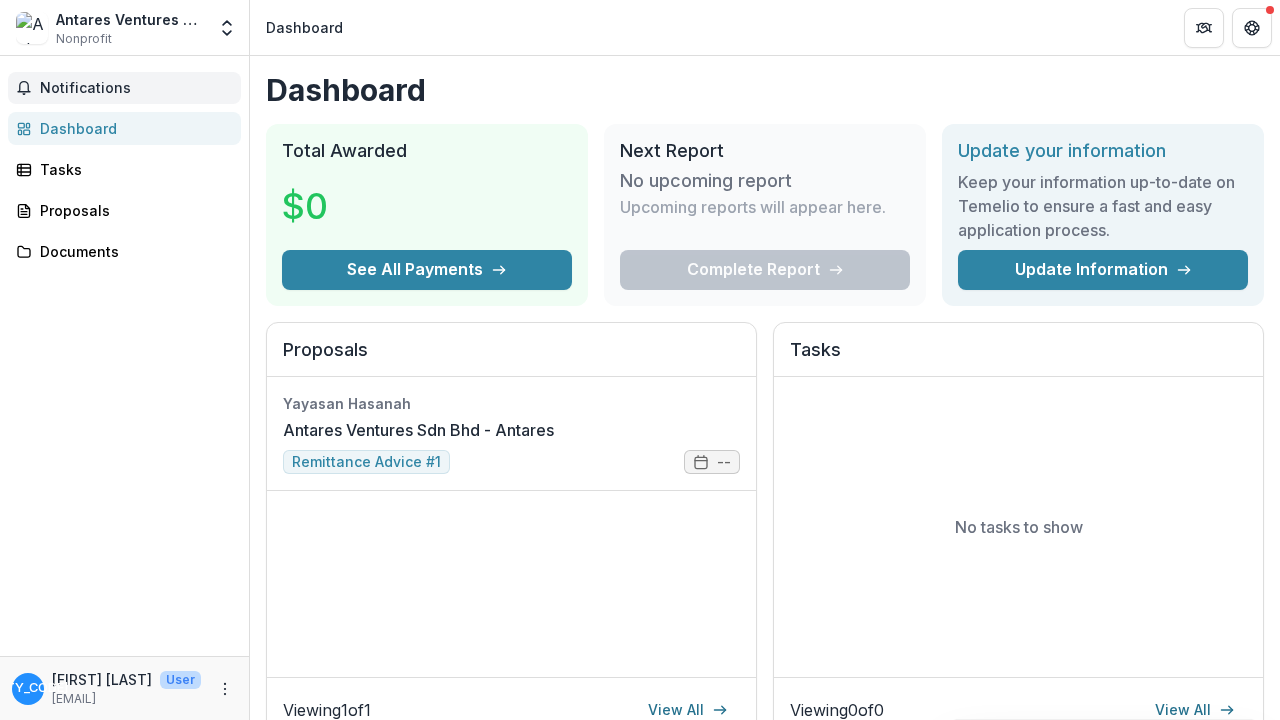 click on "Notifications" at bounding box center (124, 88) 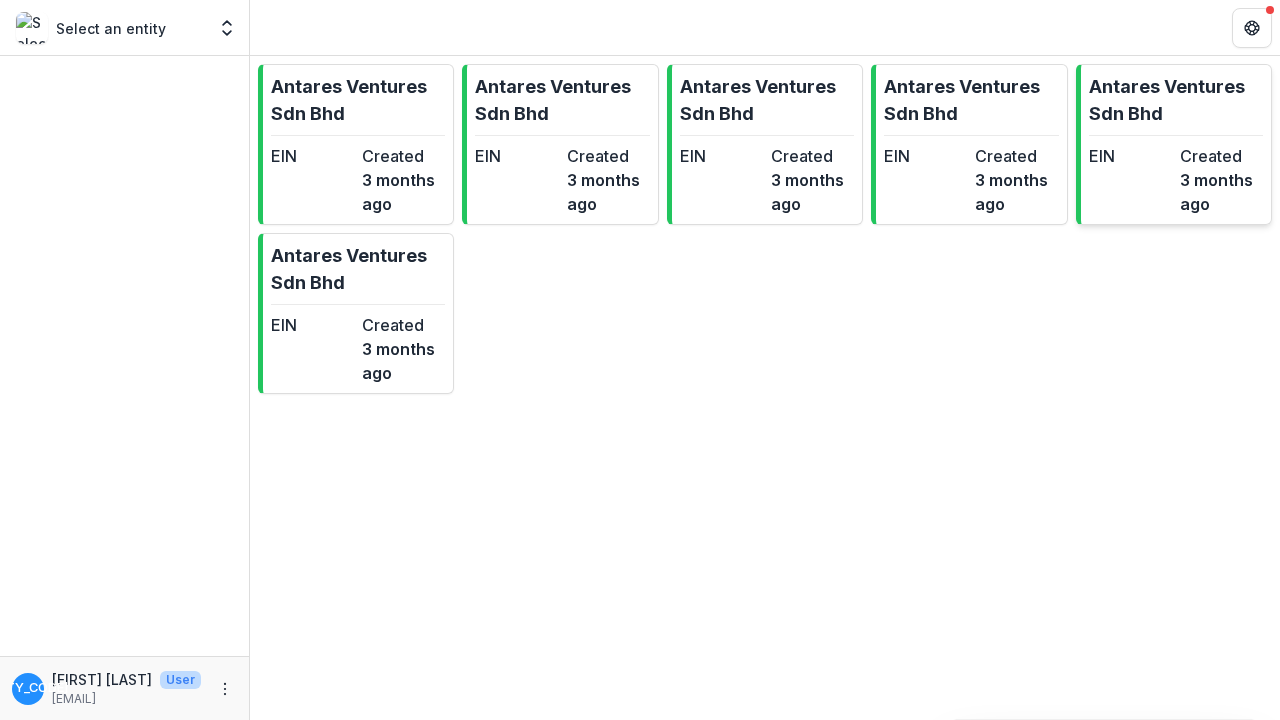 click on "3 months ago" at bounding box center (1221, 192) 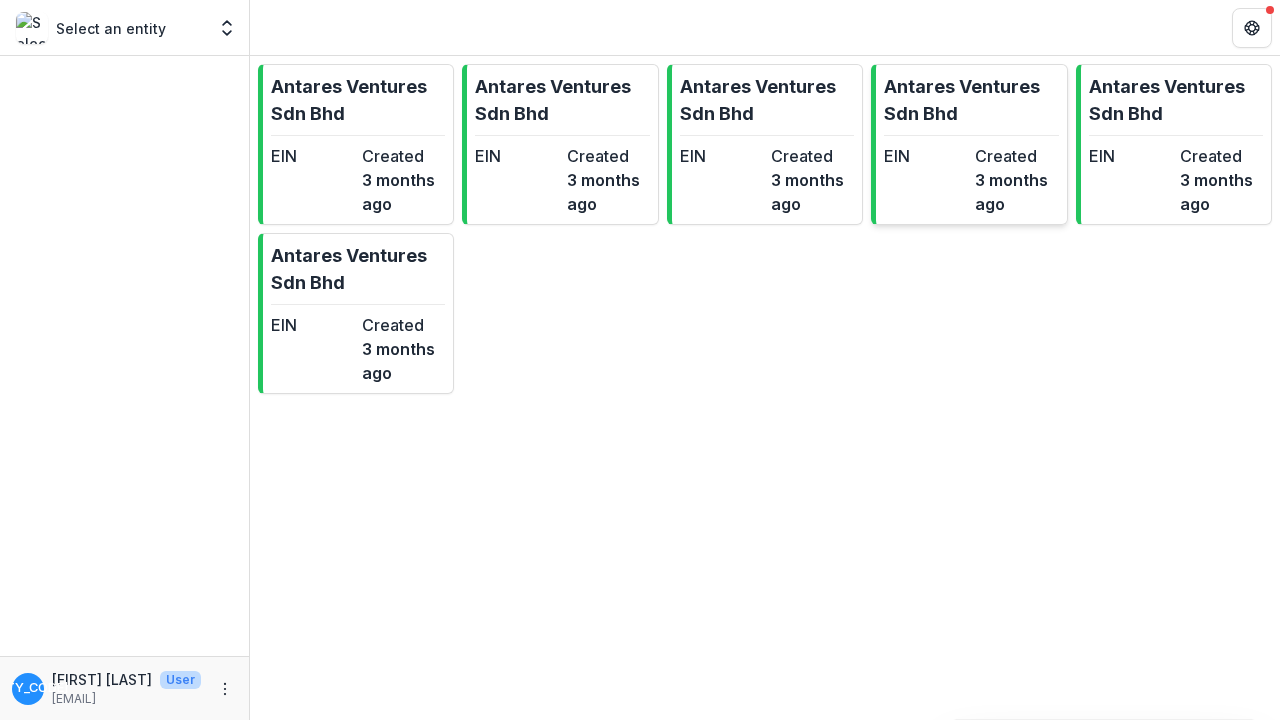 click on "Created" at bounding box center [1016, 156] 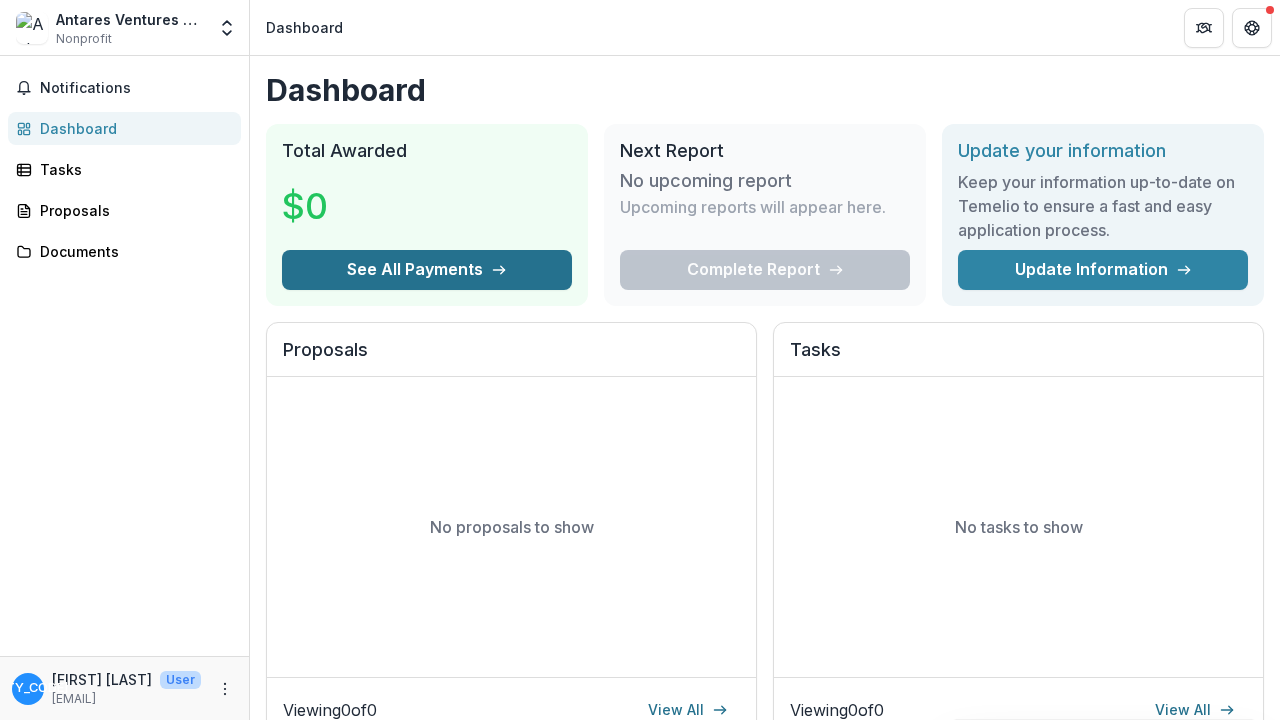click on "See All Payments" at bounding box center [427, 270] 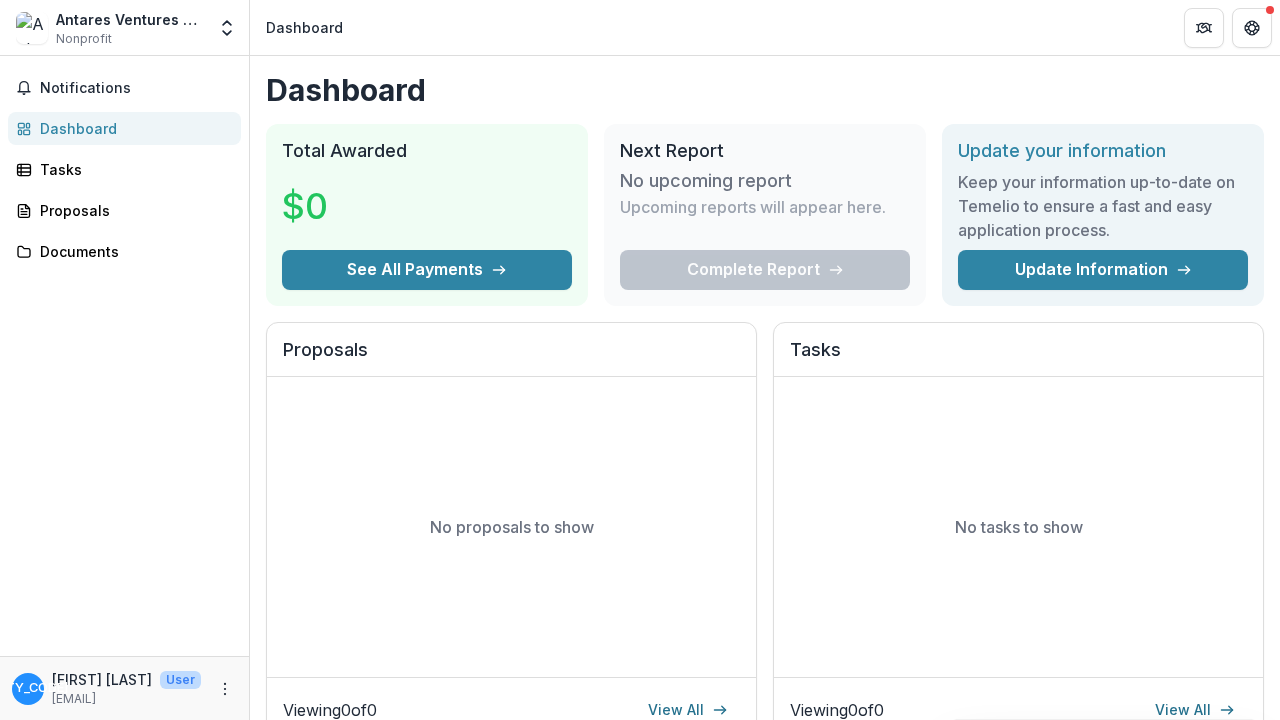 scroll, scrollTop: 0, scrollLeft: 0, axis: both 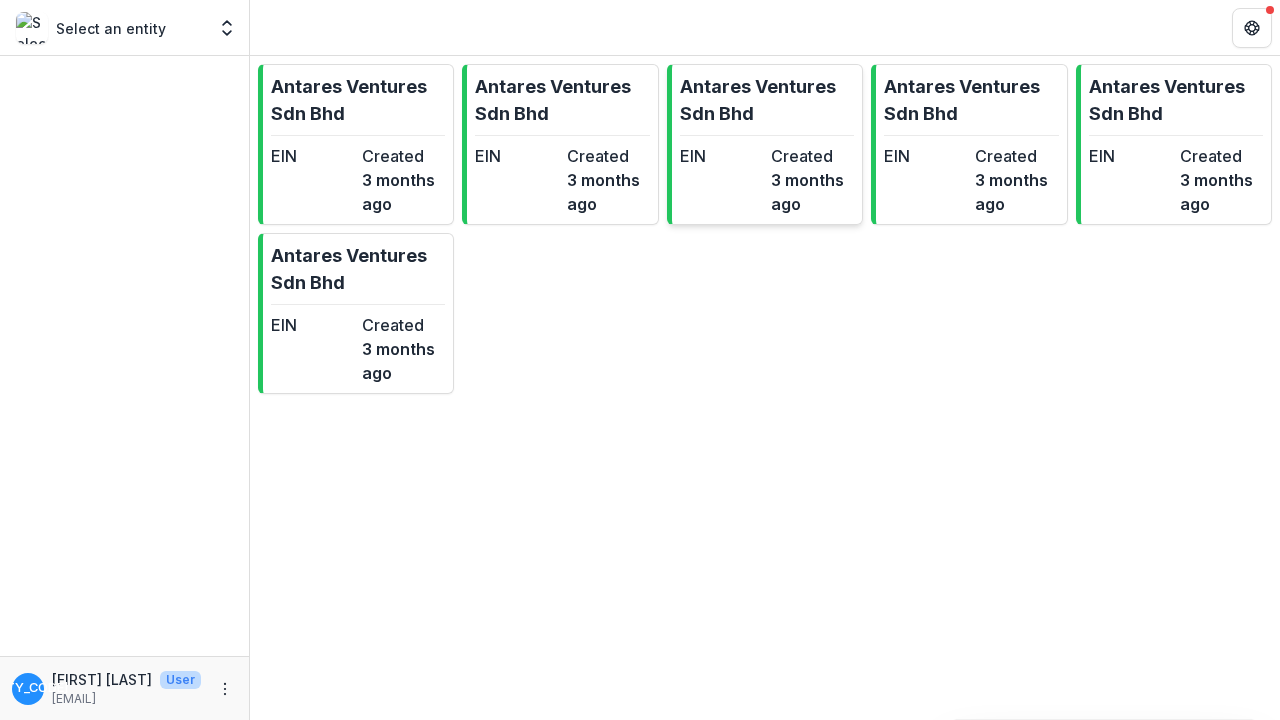 click on "3 months ago" at bounding box center [812, 192] 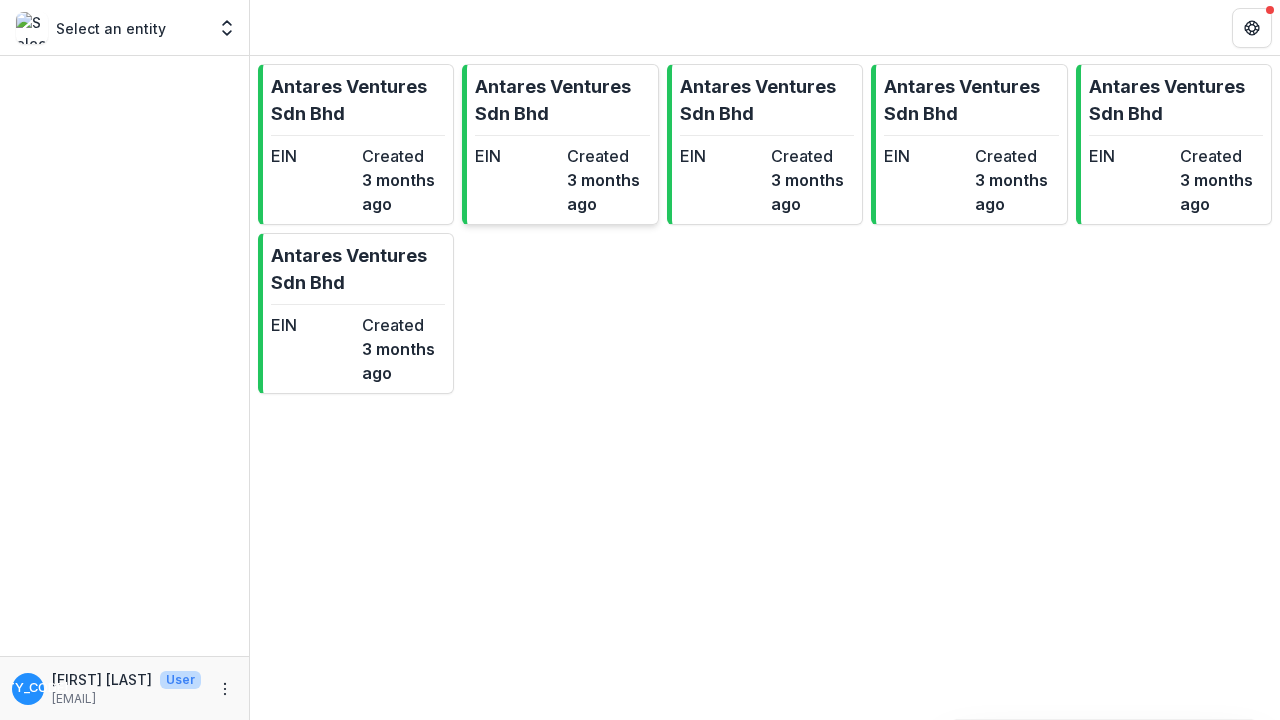 click on "Created" at bounding box center [608, 156] 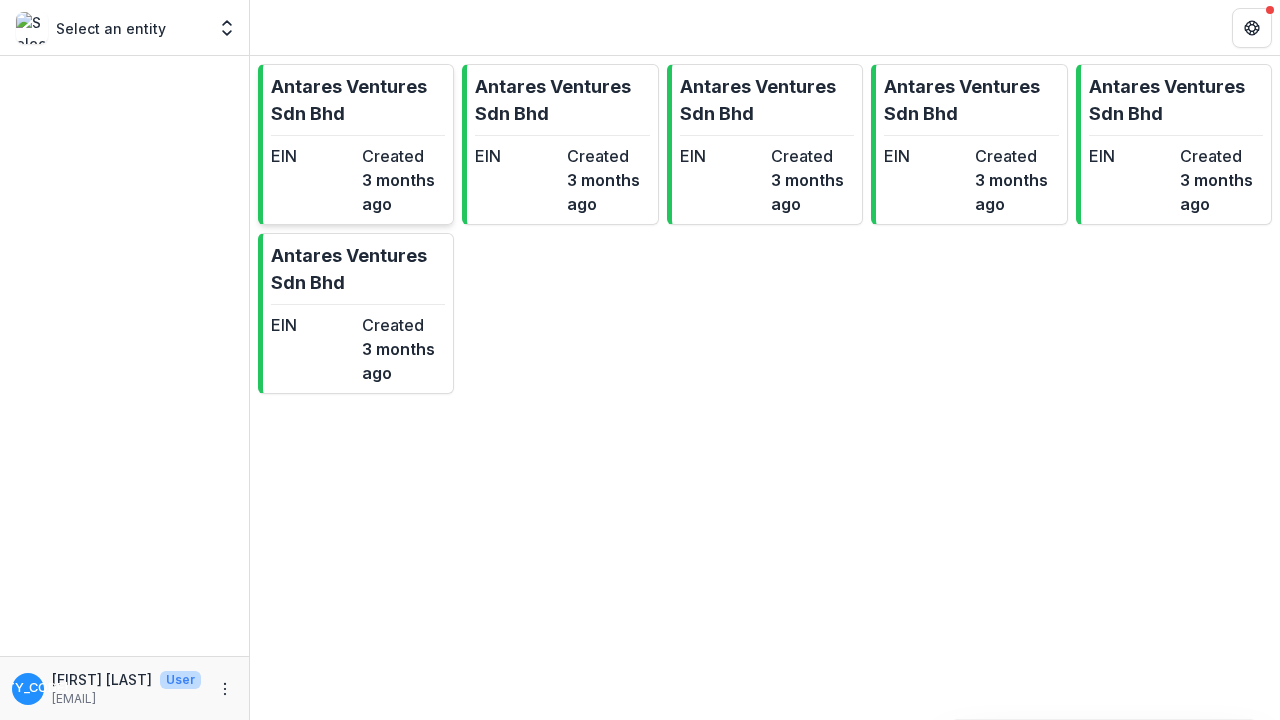 click on "3 months ago" at bounding box center [403, 192] 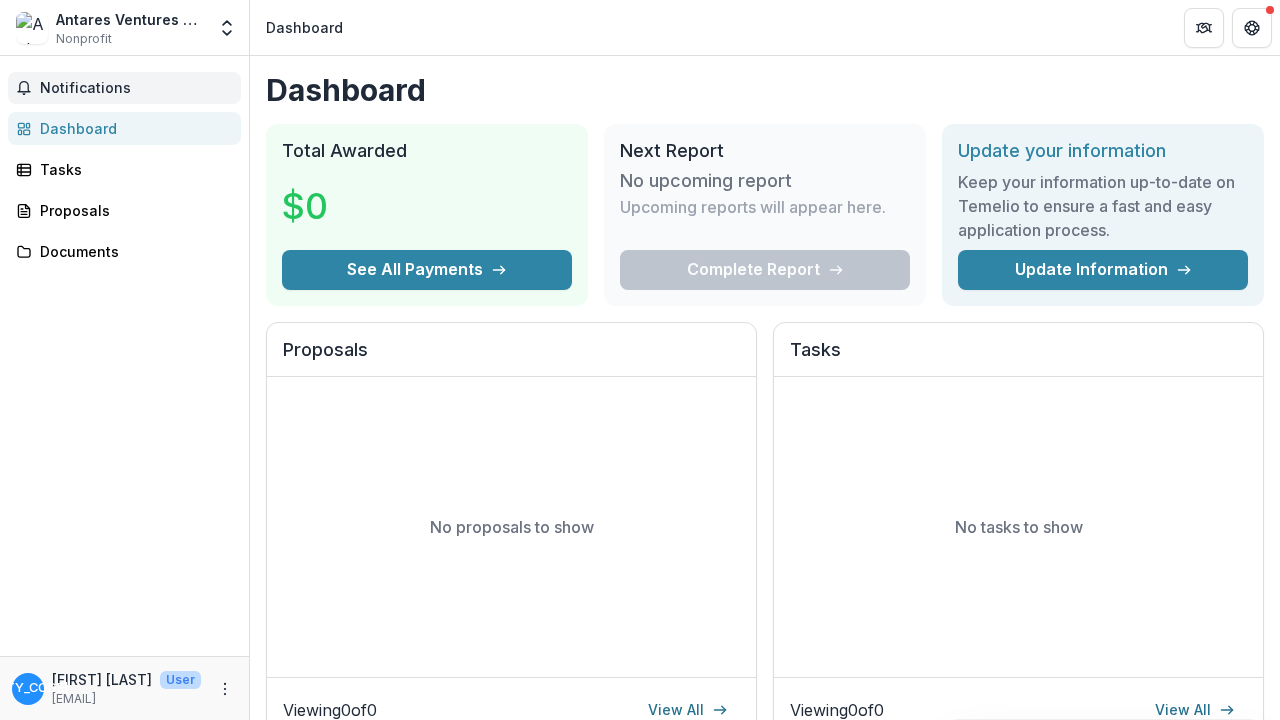 click on "Notifications" at bounding box center [136, 88] 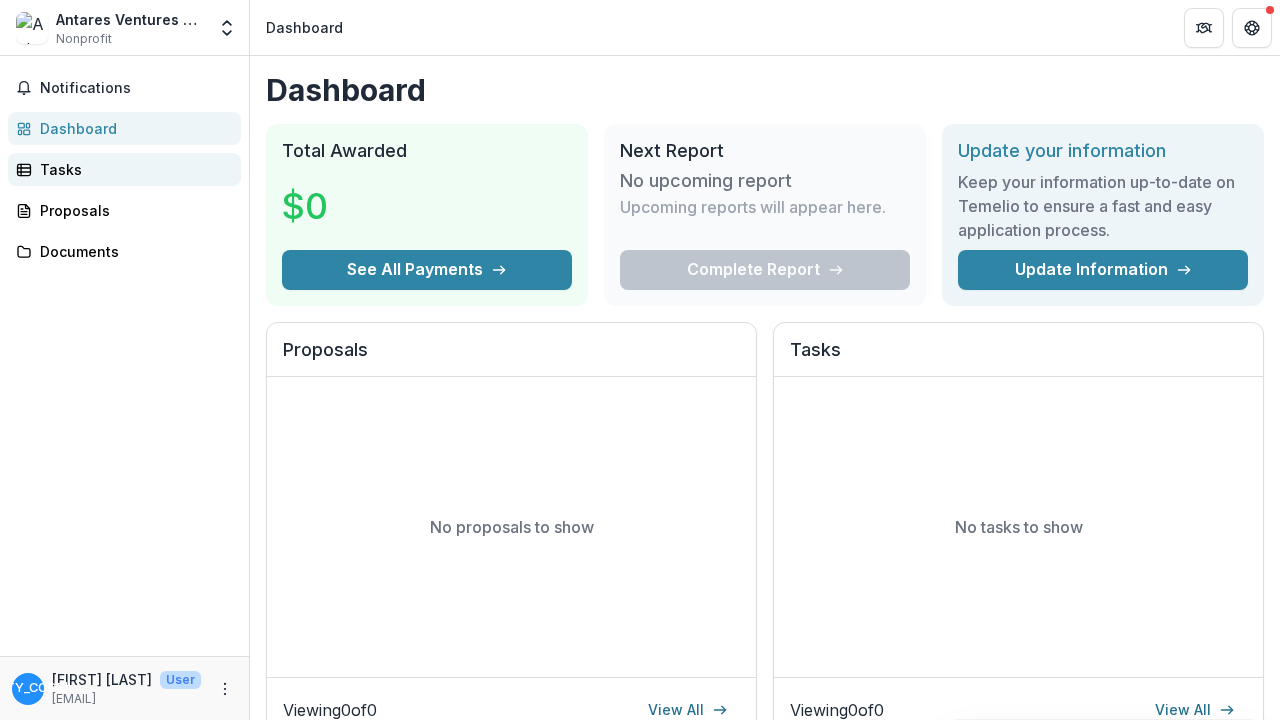 click on "Tasks" at bounding box center [132, 169] 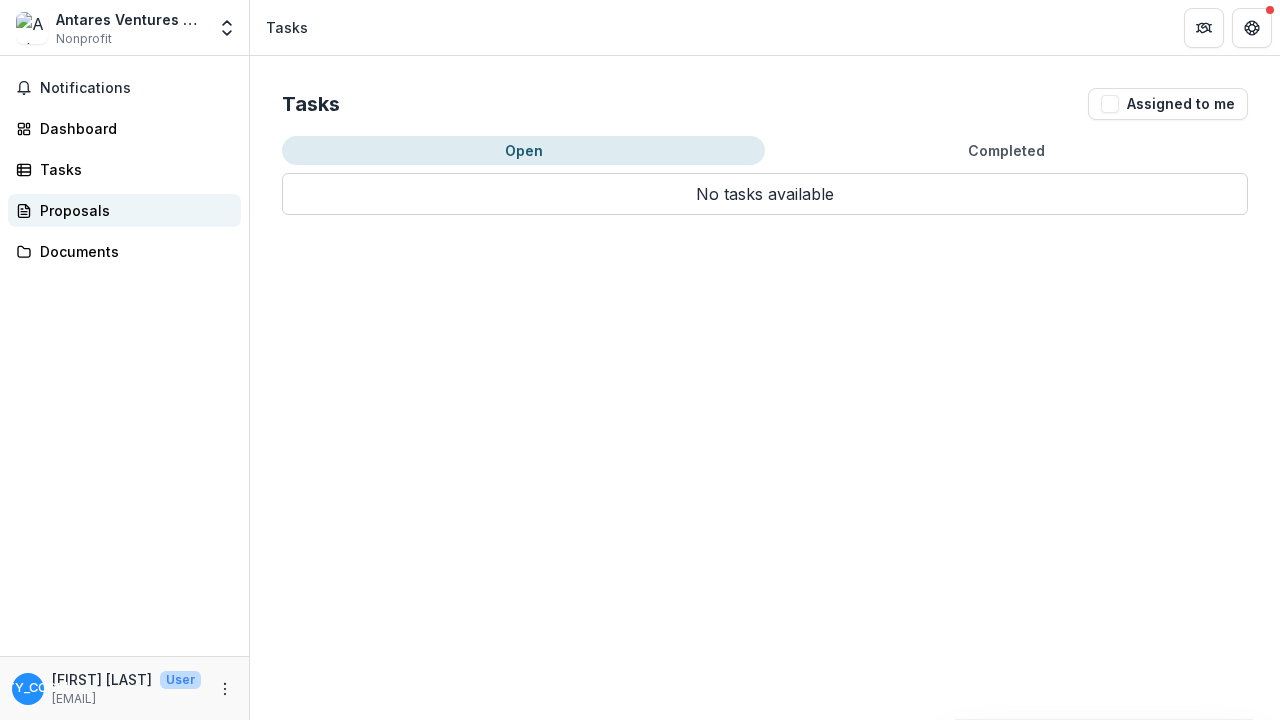 click on "Proposals" at bounding box center (132, 210) 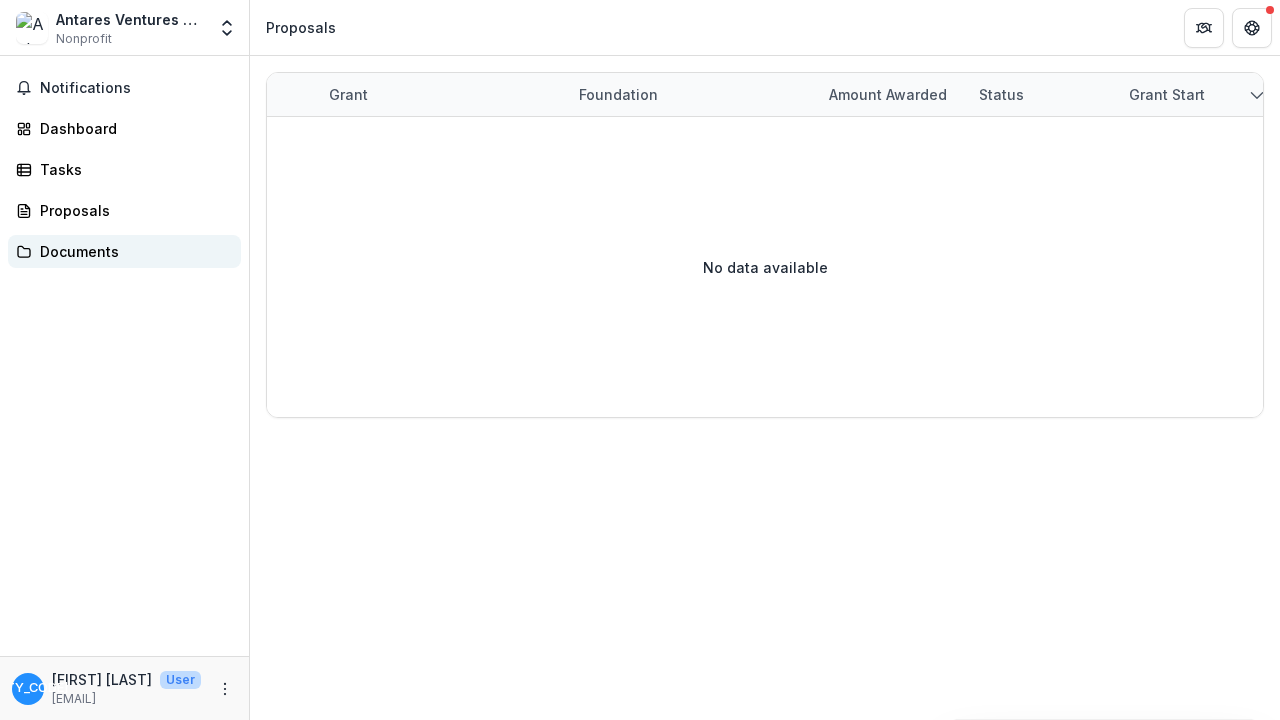 click on "Documents" at bounding box center [132, 251] 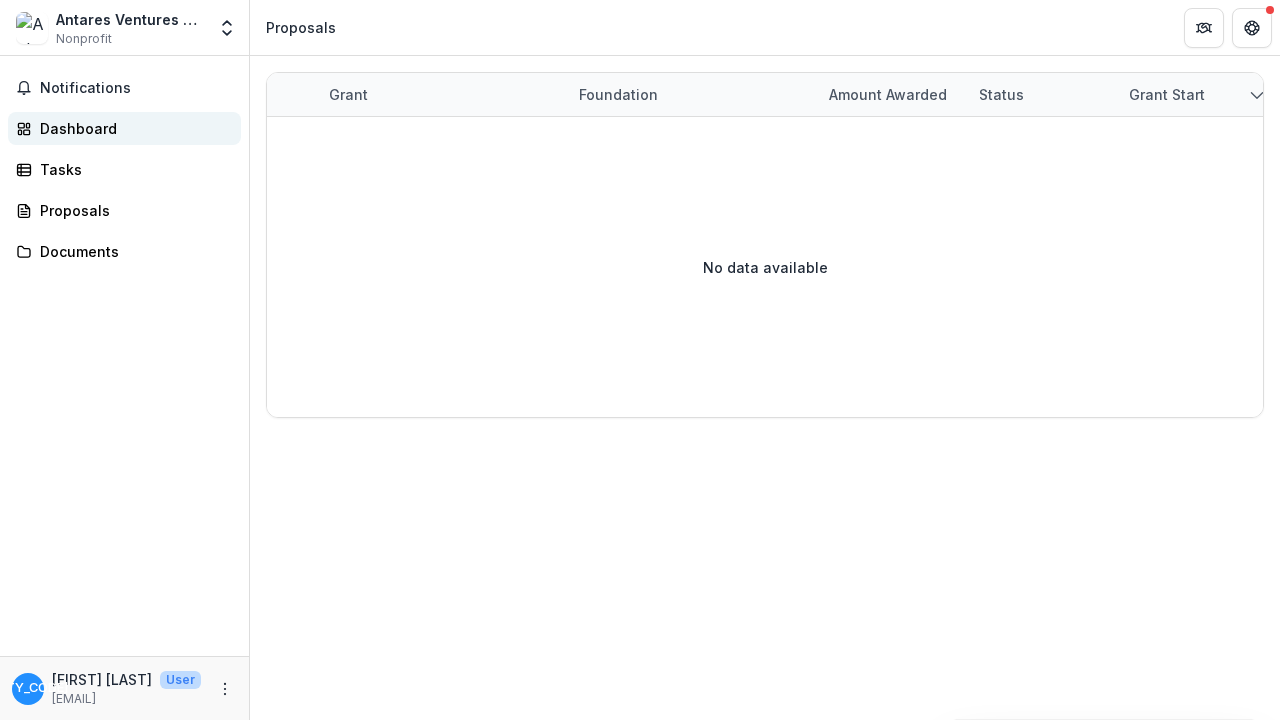 click on "Dashboard" at bounding box center [132, 128] 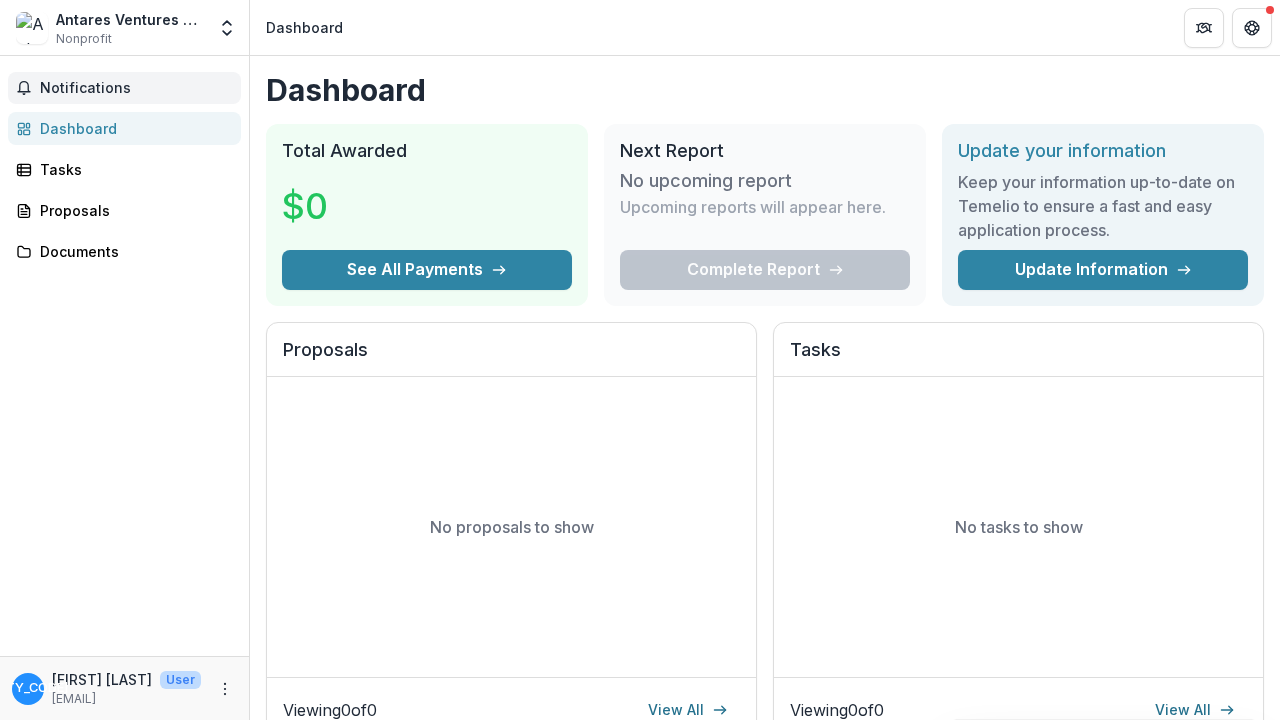 click on "Notifications" at bounding box center [124, 88] 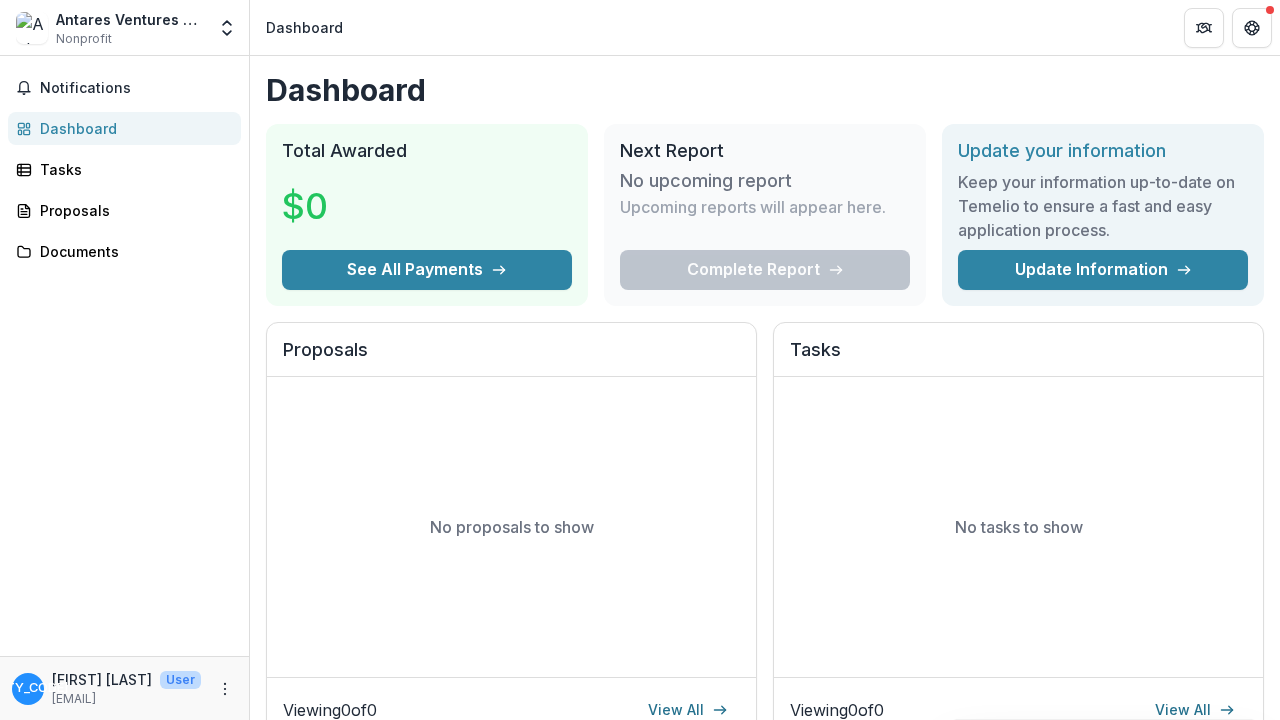 click on "Dashboard" at bounding box center [132, 128] 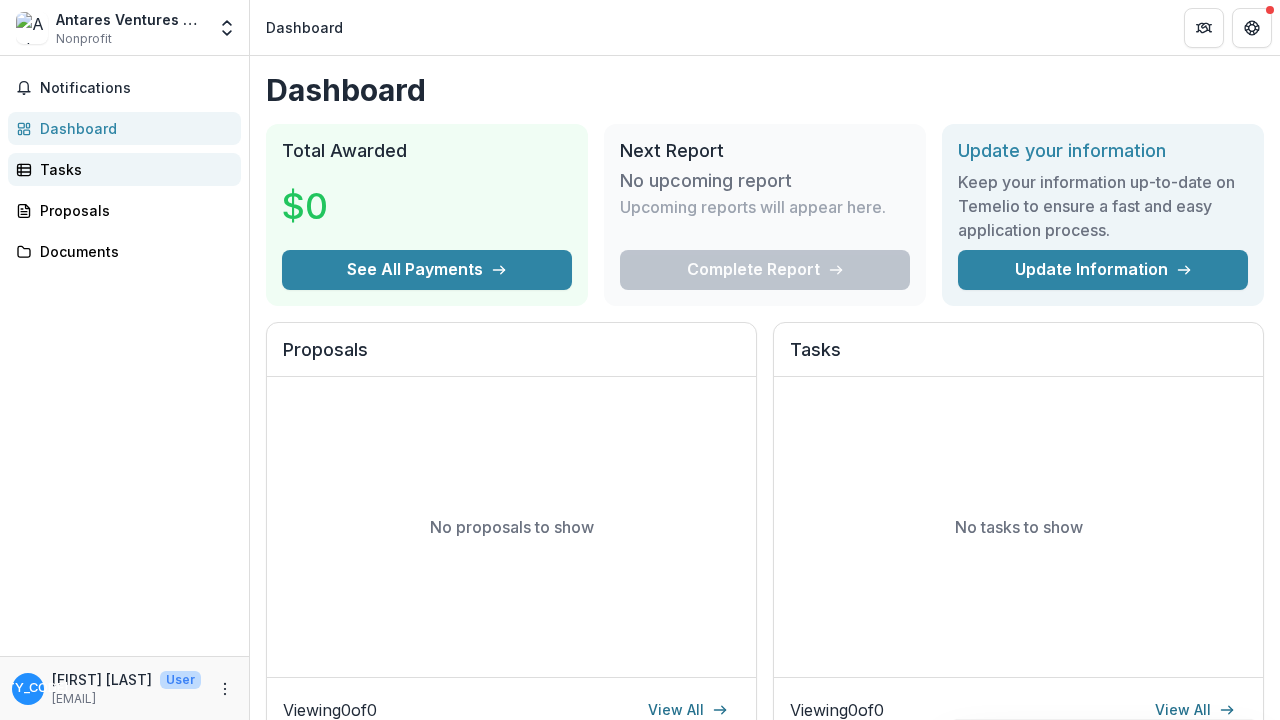 click on "Tasks" at bounding box center (132, 169) 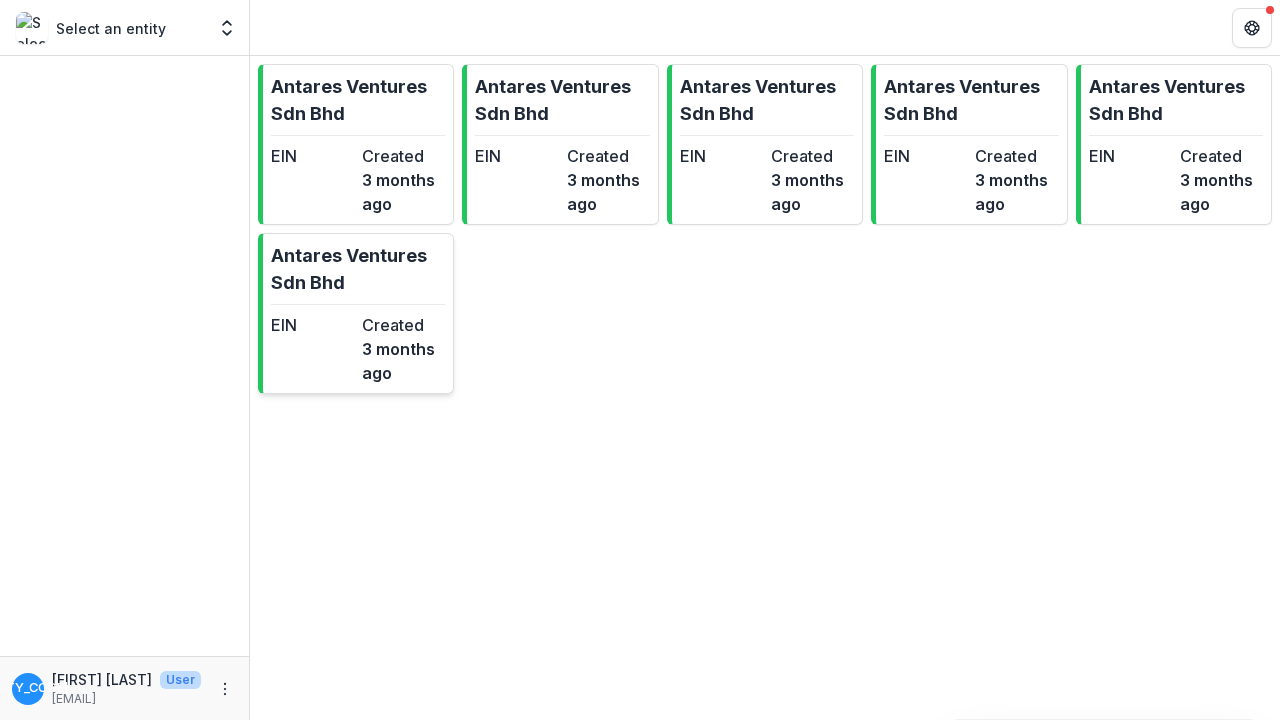 click on "3 months ago" at bounding box center [403, 361] 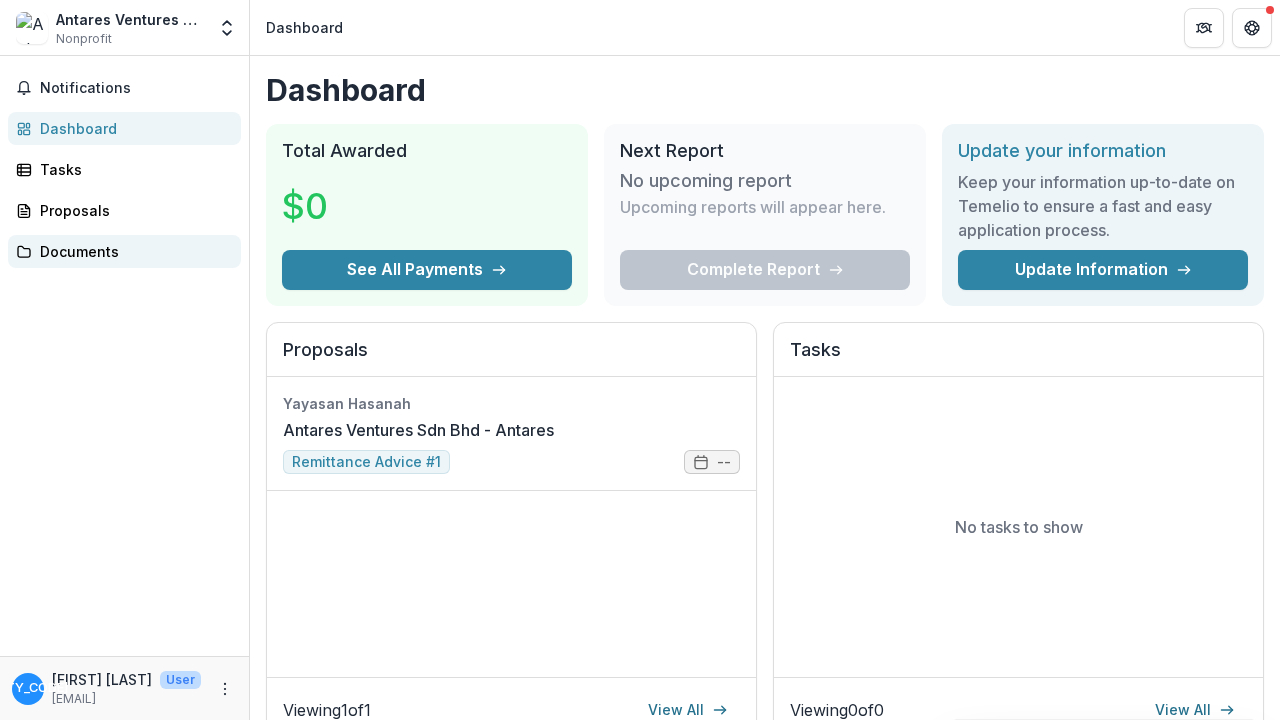 click on "Documents" at bounding box center [132, 251] 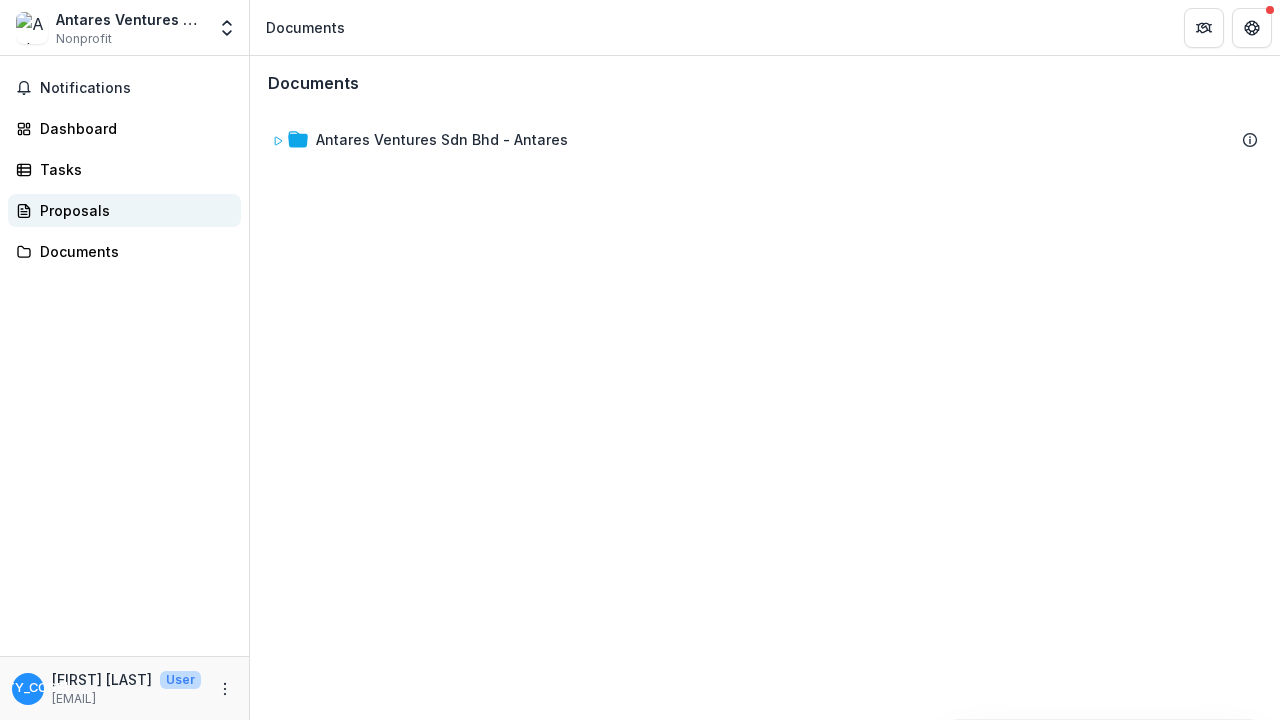 click on "Proposals" at bounding box center (132, 210) 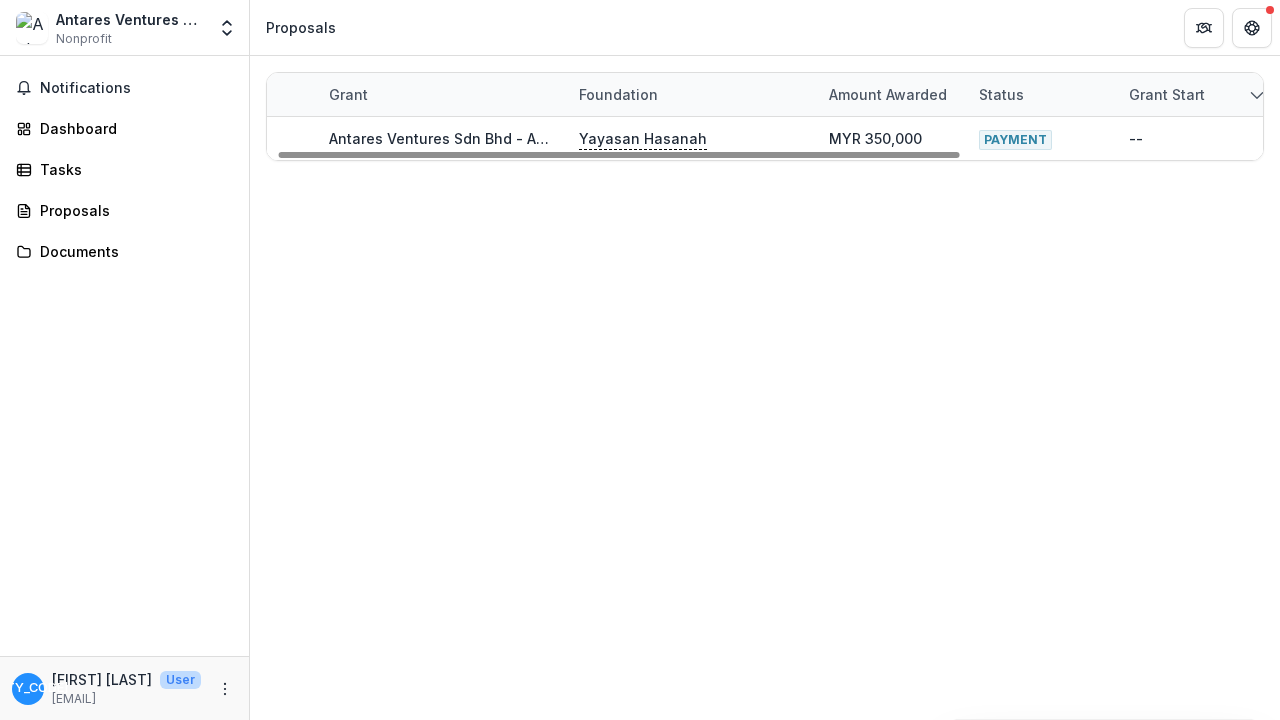 click on "Grant Foundation Amount awarded Status Grant start Grant end Due Date Report Due" at bounding box center (992, 94) 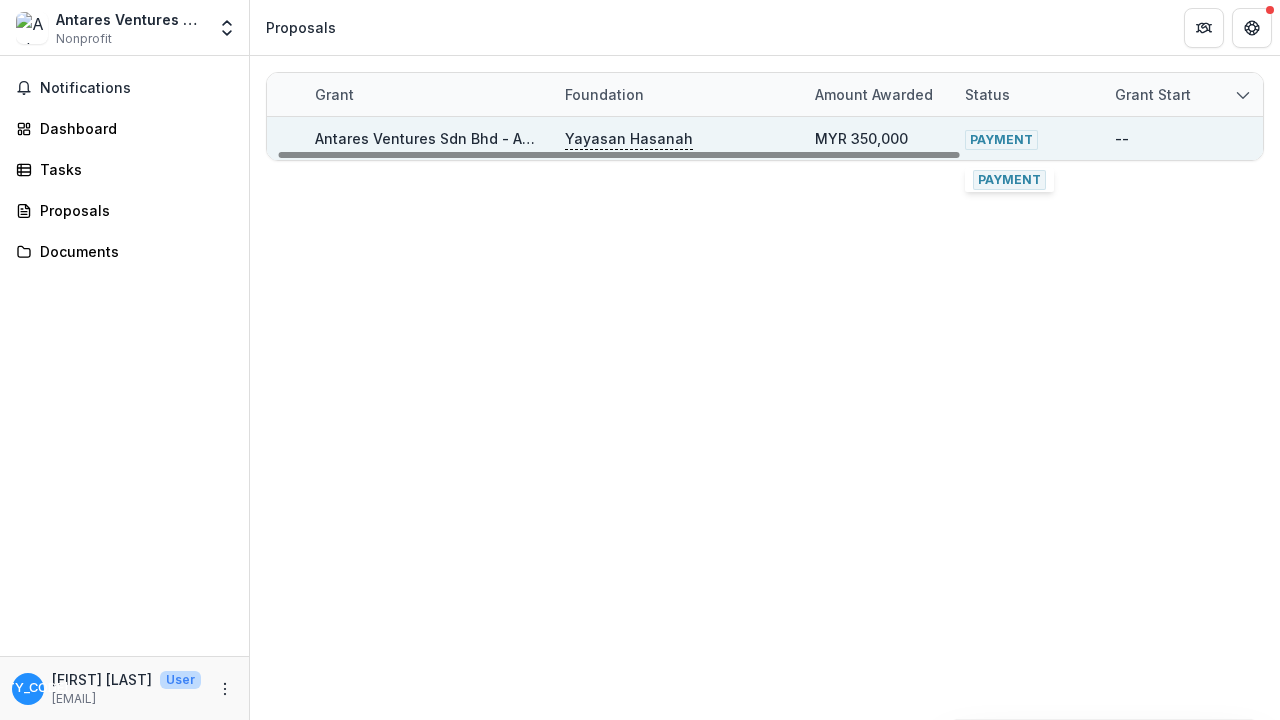 click on "PAYMENT" at bounding box center [1001, 140] 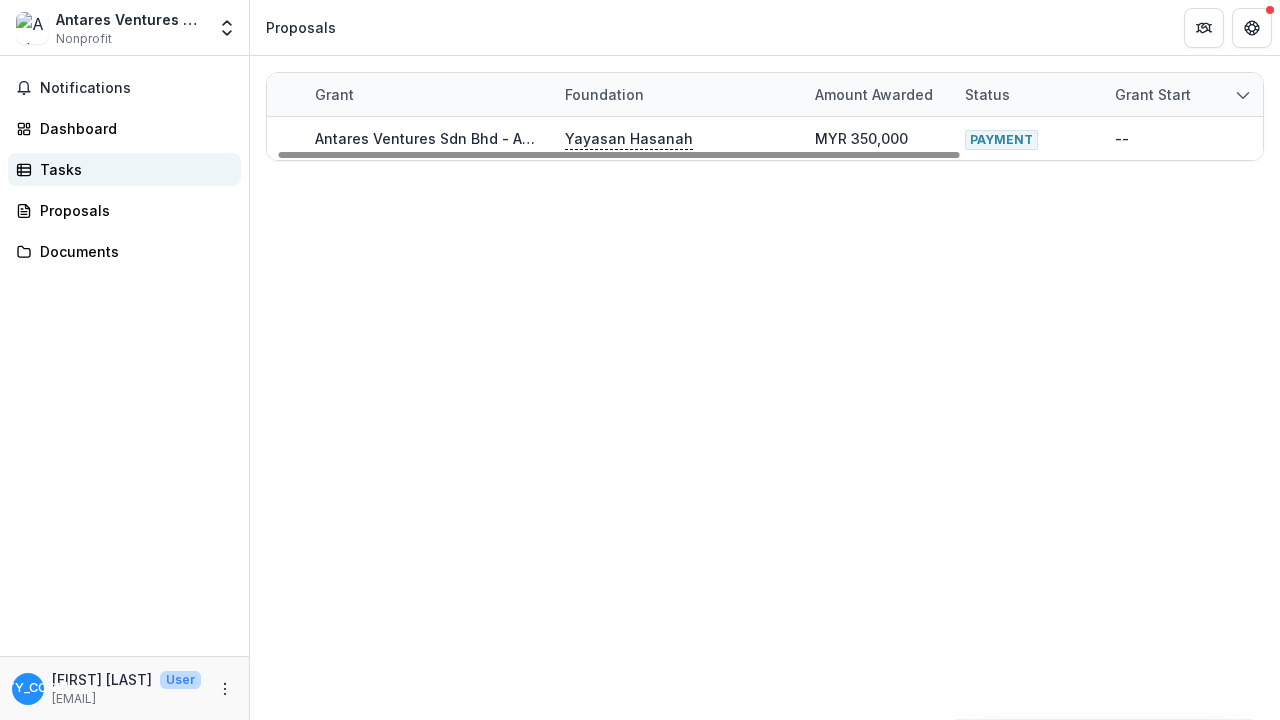 click on "Tasks" at bounding box center [132, 169] 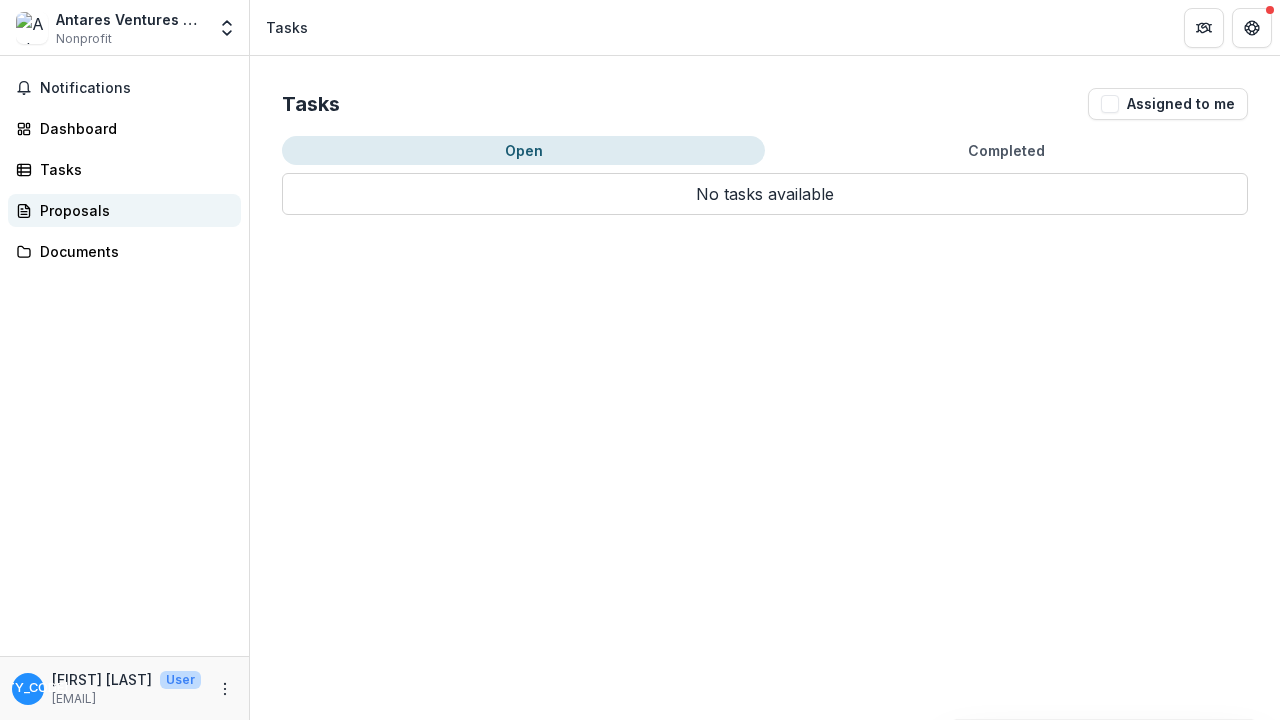 click on "Proposals" at bounding box center [132, 210] 